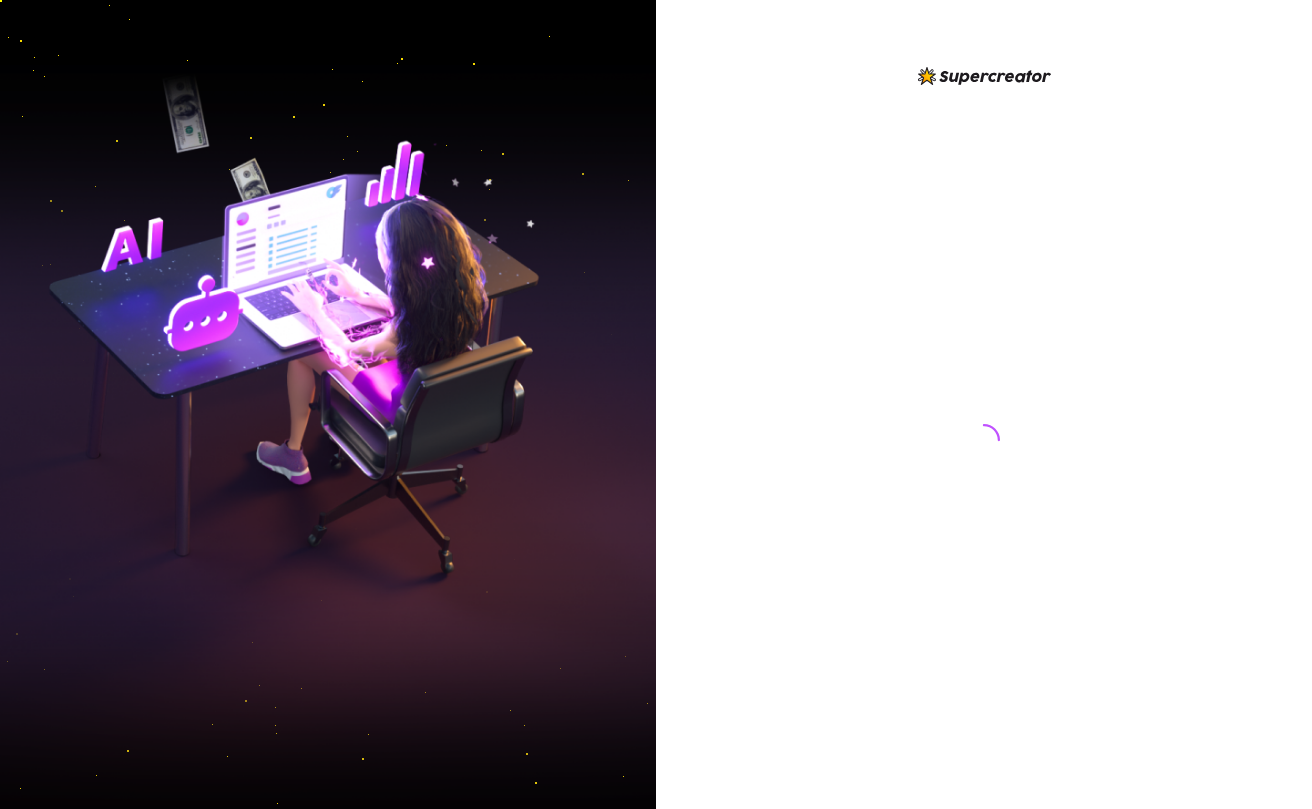 scroll, scrollTop: 0, scrollLeft: 0, axis: both 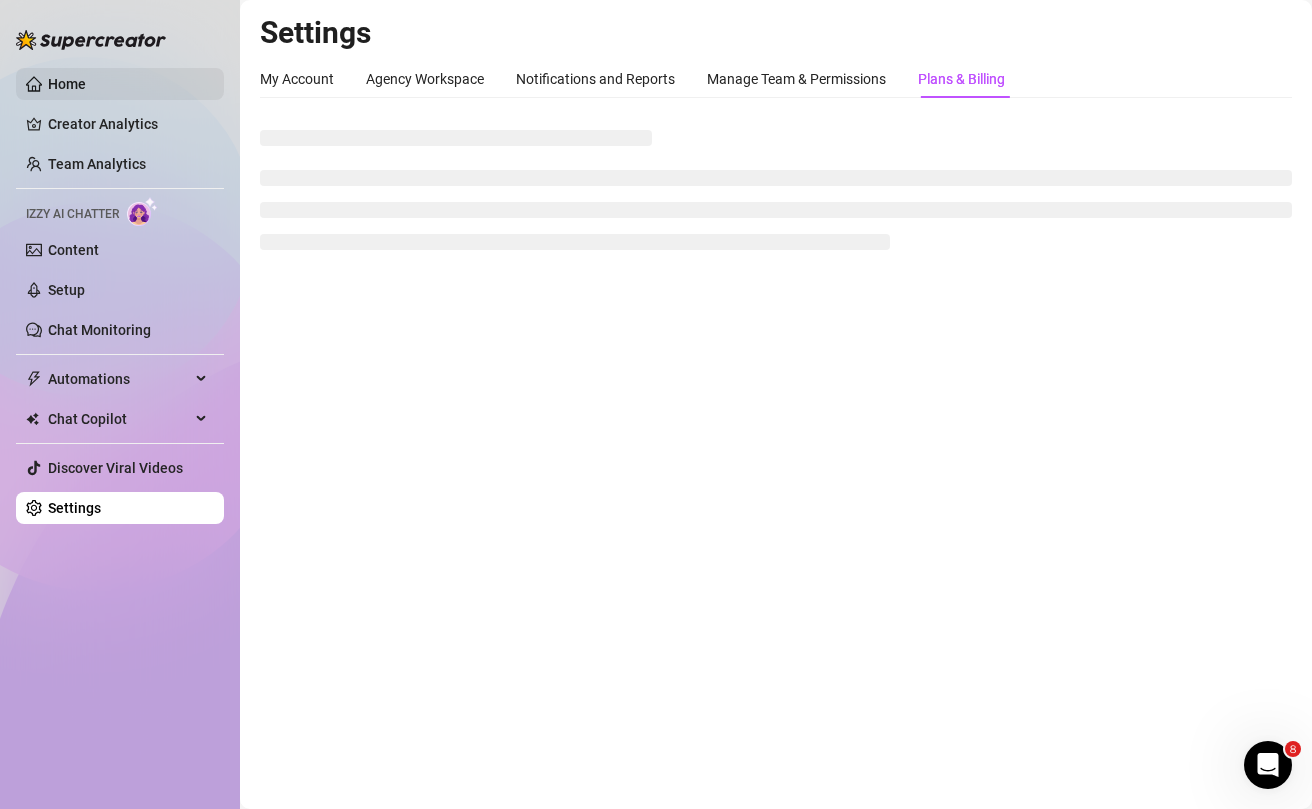 click on "Home" at bounding box center (67, 84) 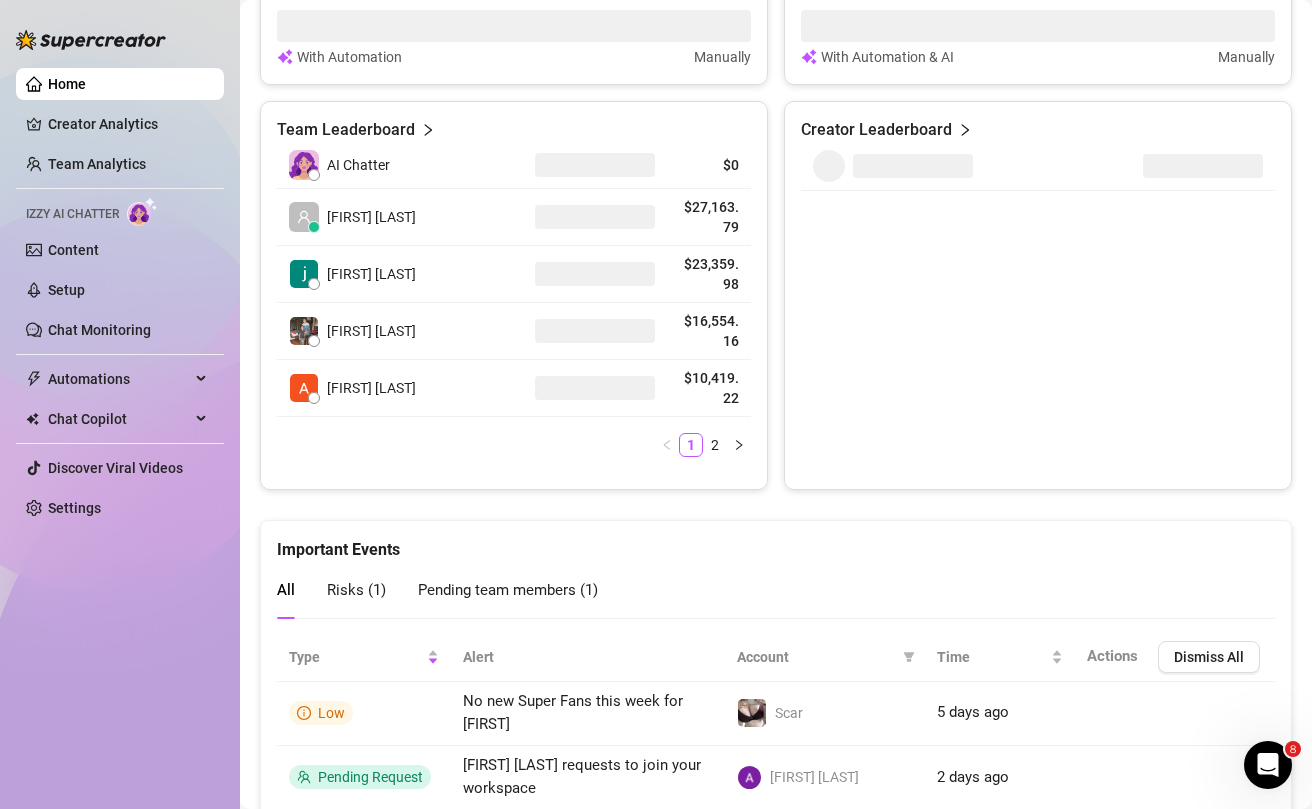 scroll, scrollTop: 998, scrollLeft: 0, axis: vertical 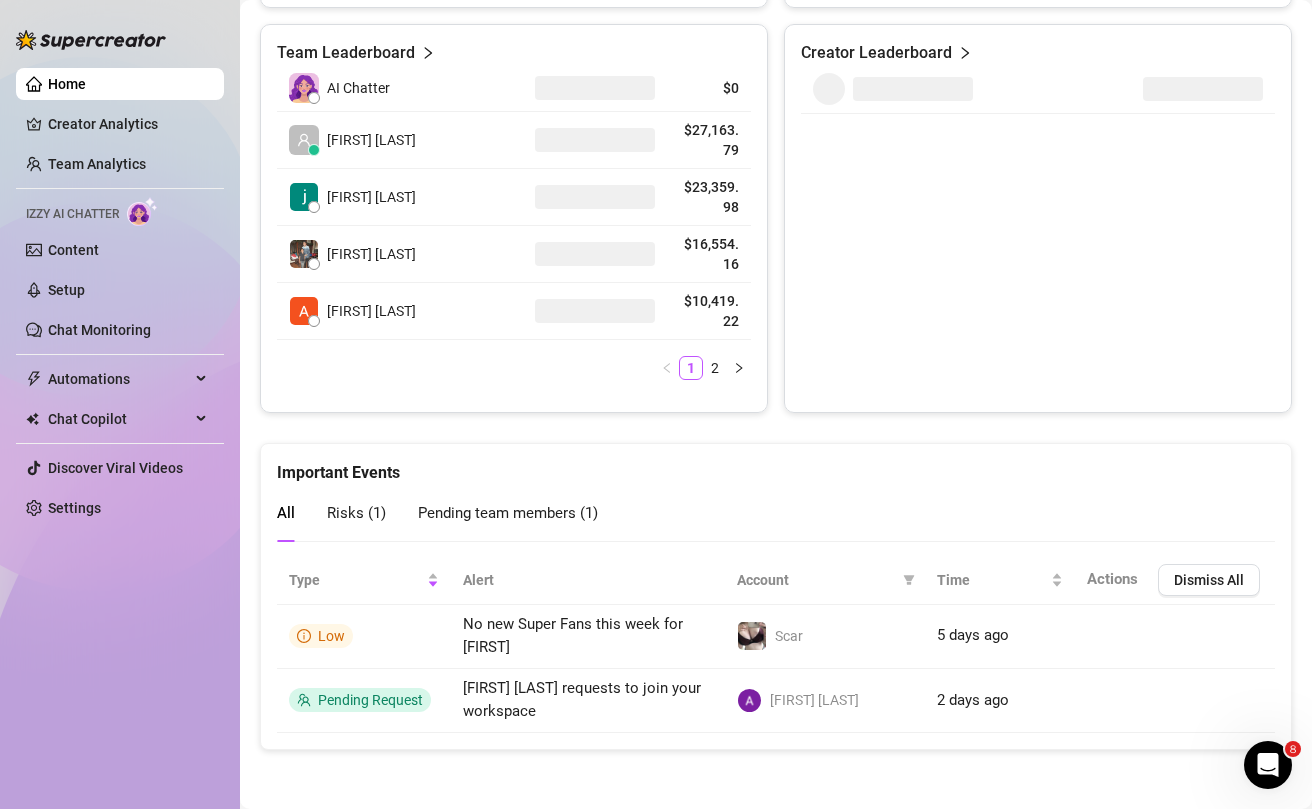click on "Pending team members ( 1 )" at bounding box center [508, 513] 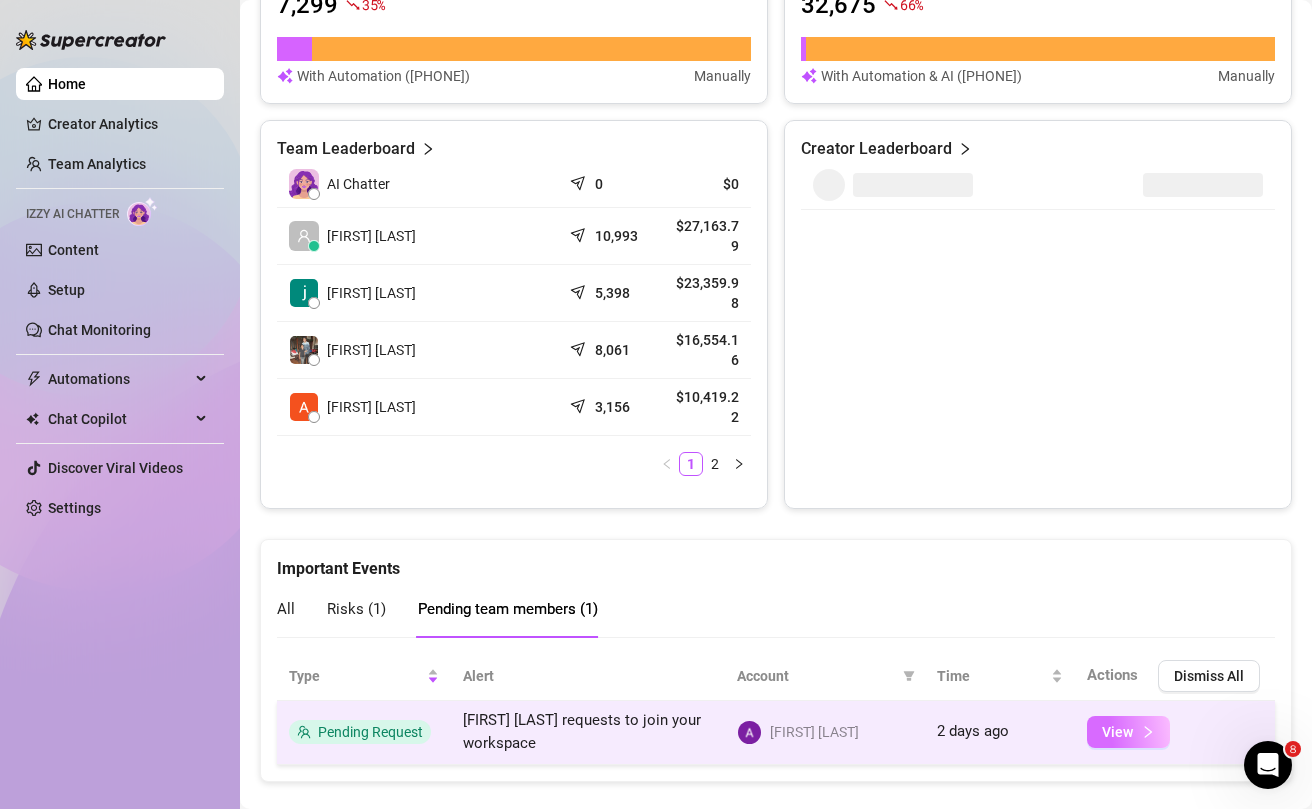 scroll, scrollTop: 894, scrollLeft: 0, axis: vertical 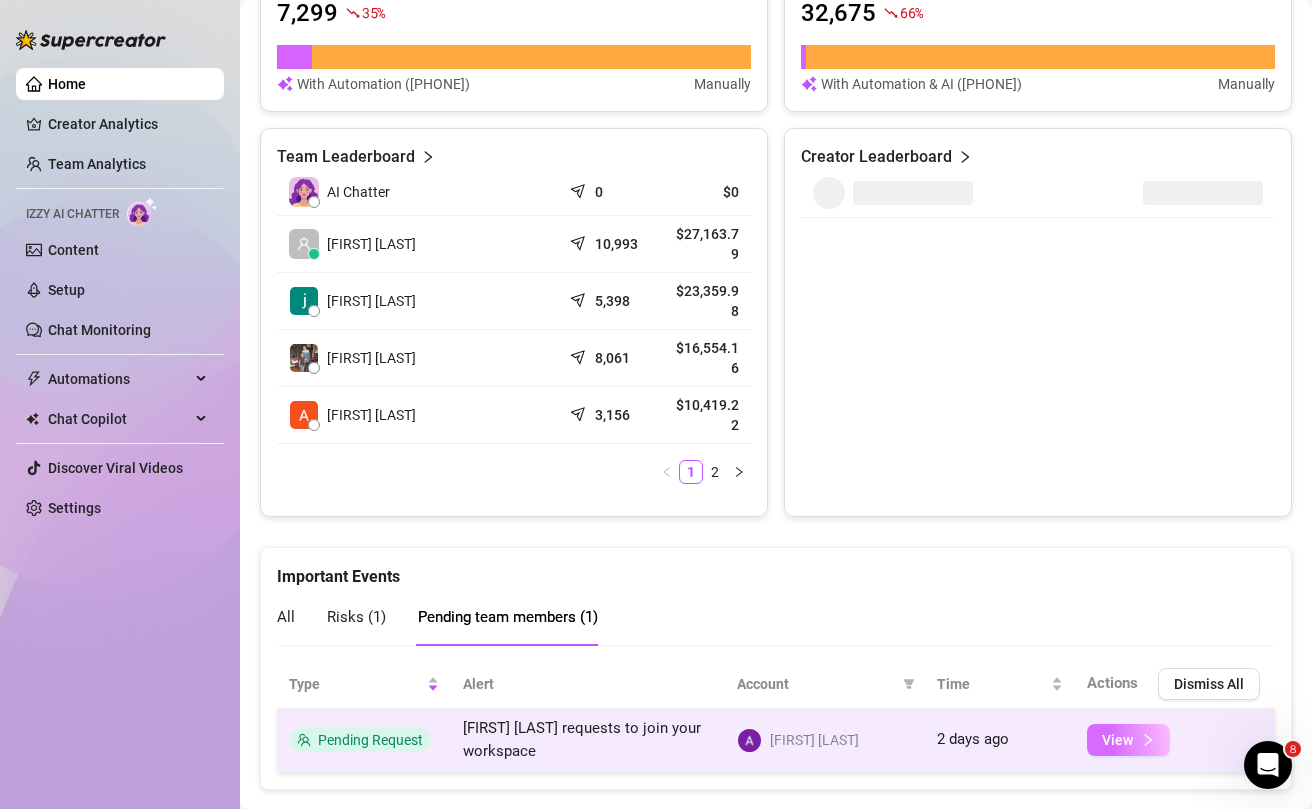 click on "View" at bounding box center [1117, 740] 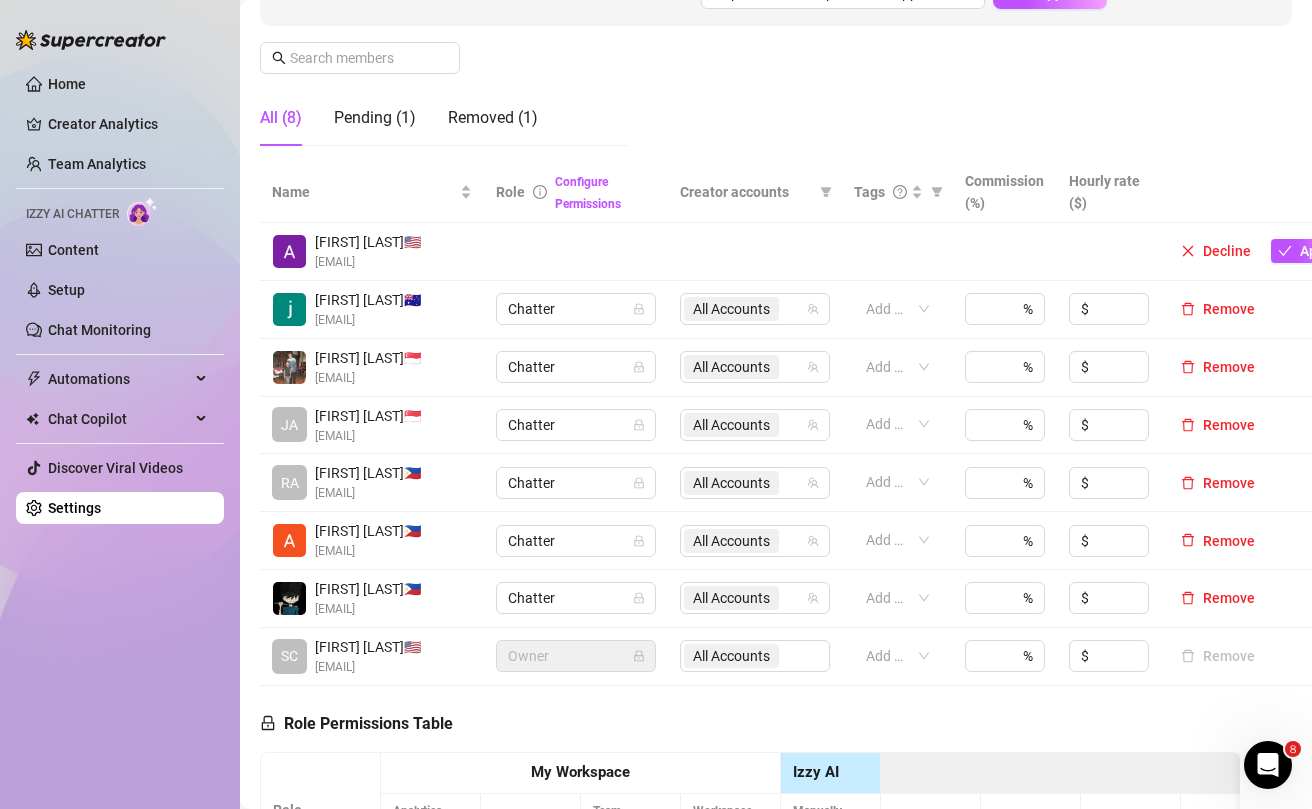 scroll, scrollTop: 295, scrollLeft: 0, axis: vertical 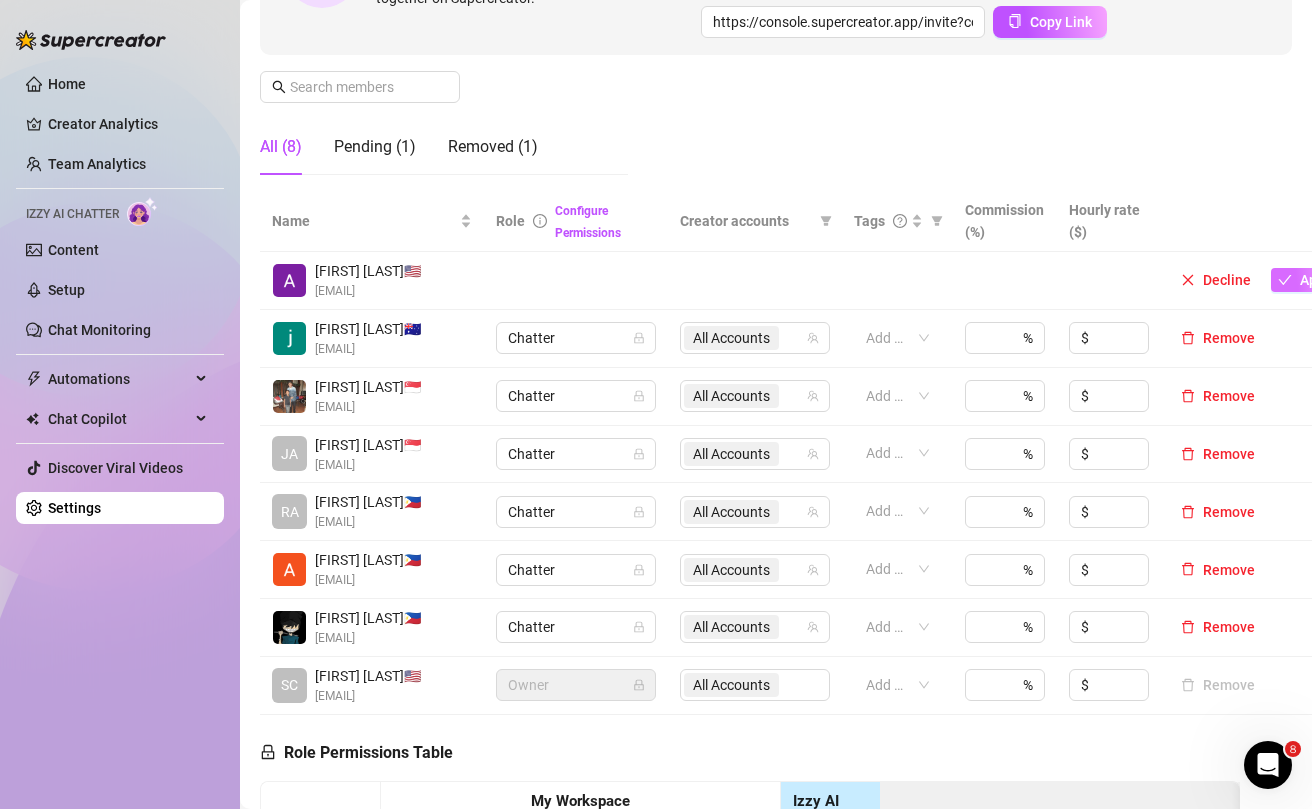 click 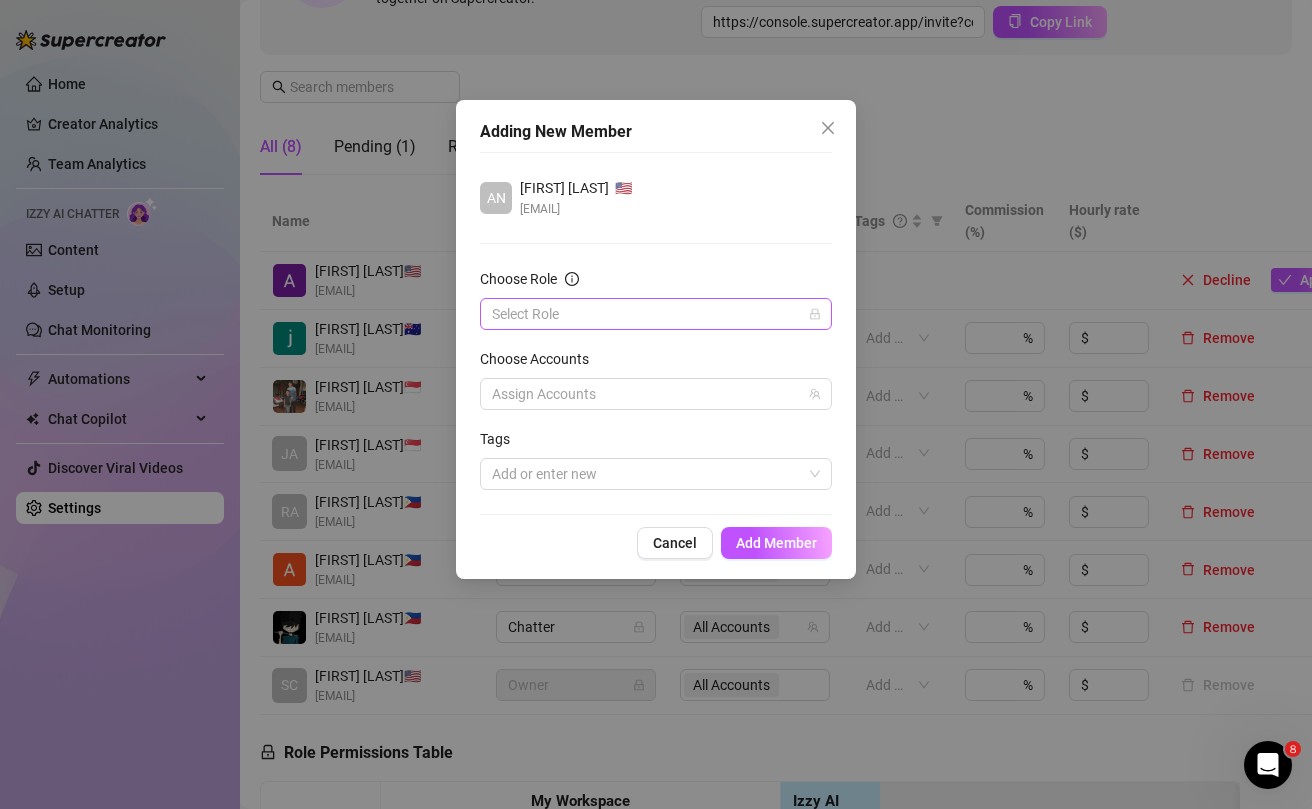 click on "Choose Role" at bounding box center (647, 314) 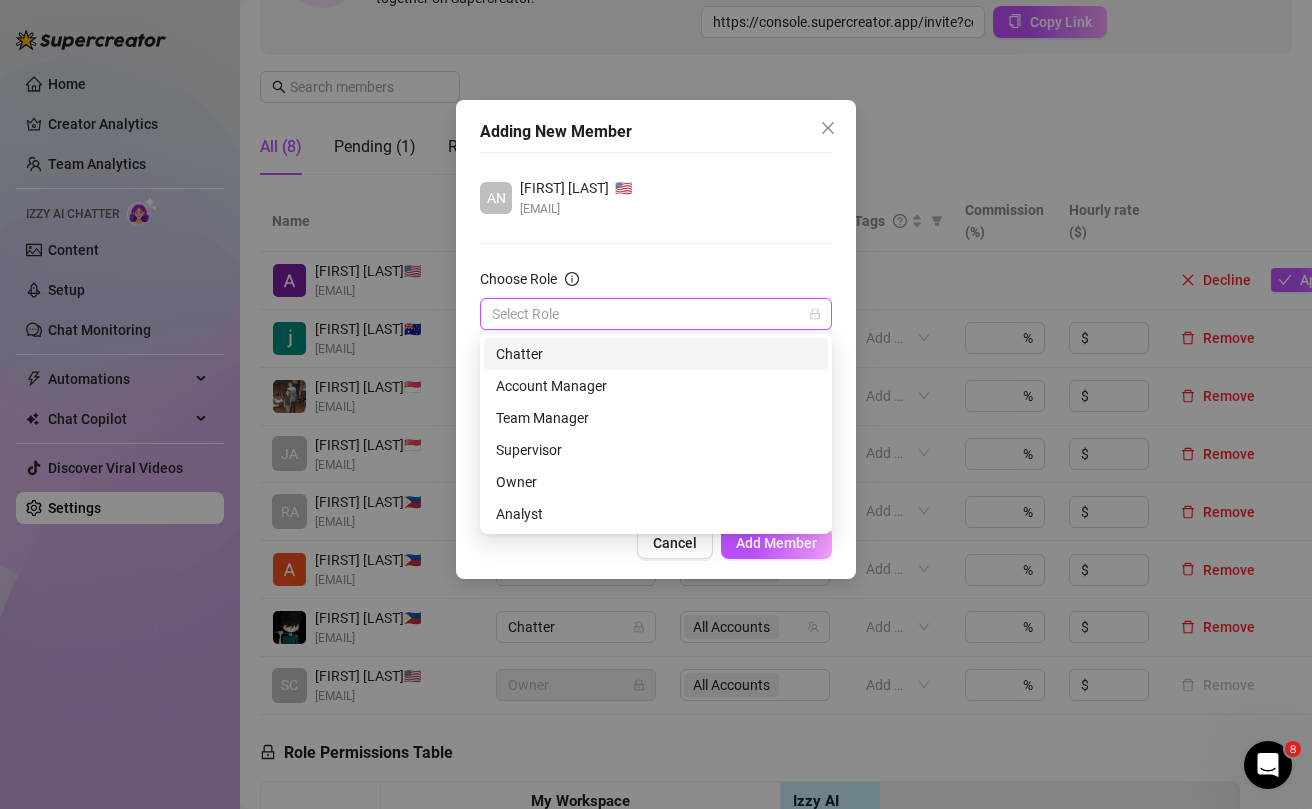 click on "Chatter" at bounding box center (656, 354) 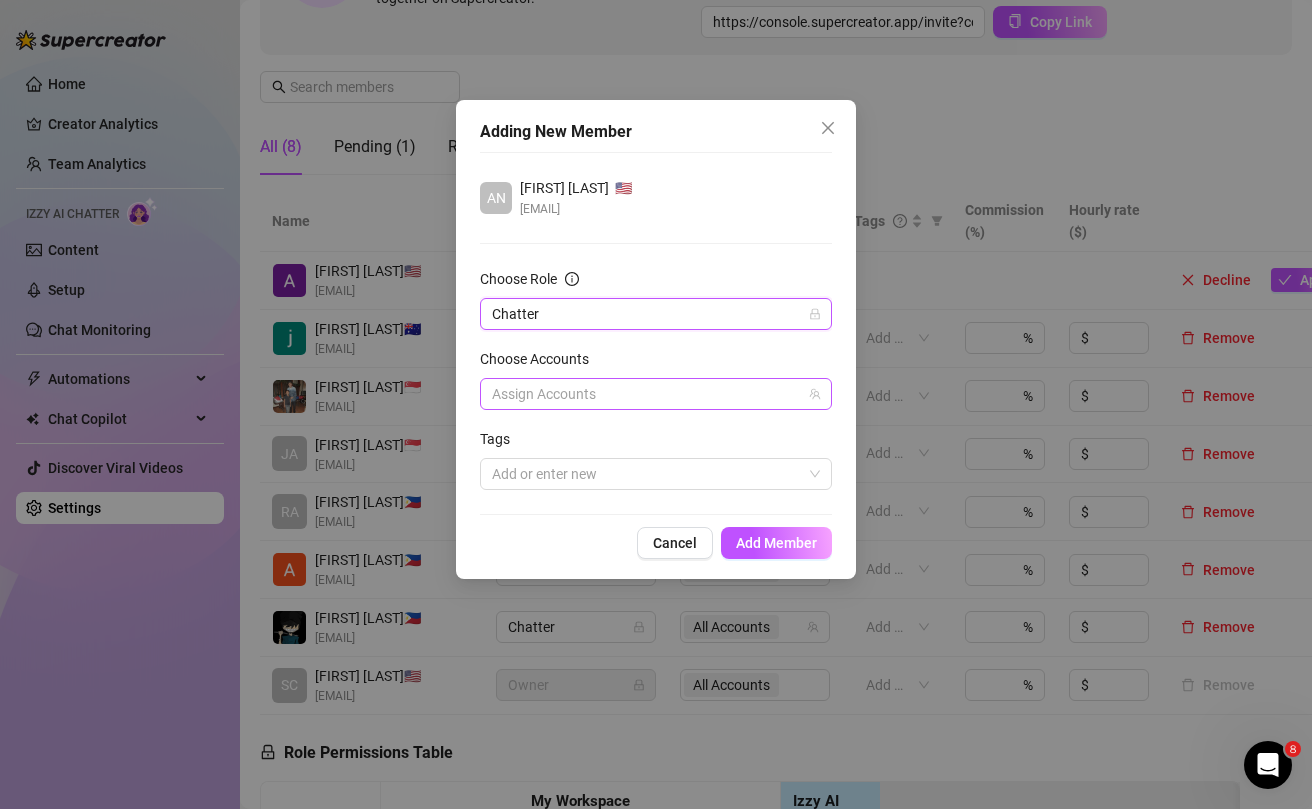 click at bounding box center [645, 394] 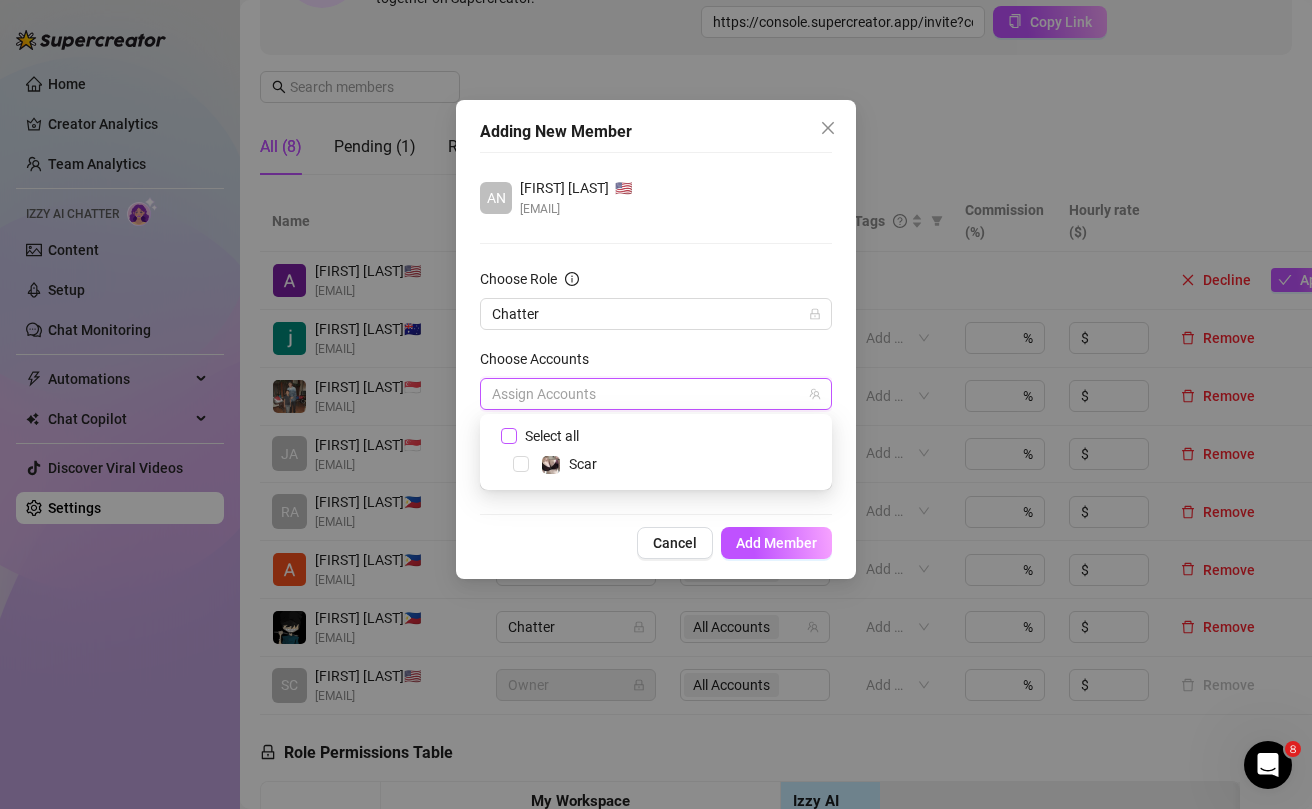 click on "Select all" at bounding box center [552, 436] 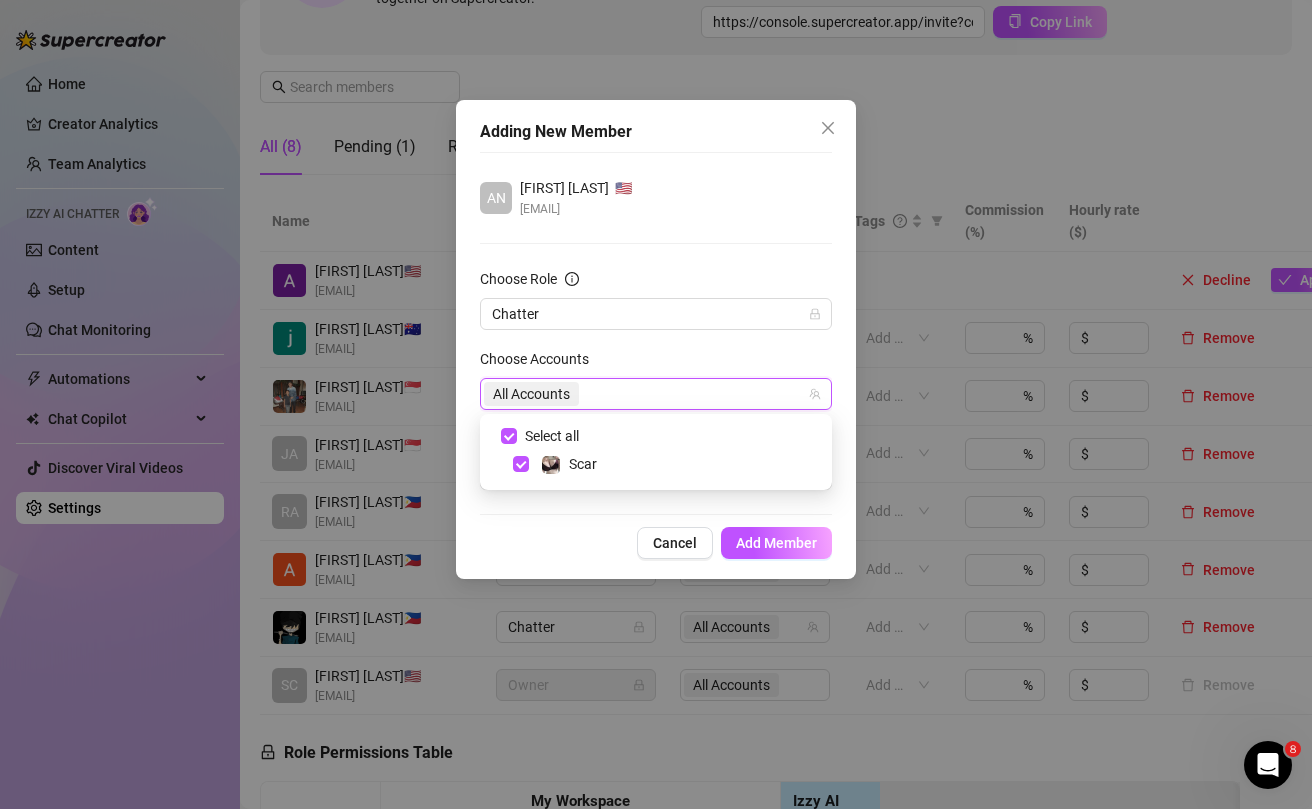click on "Choose Accounts" at bounding box center [656, 363] 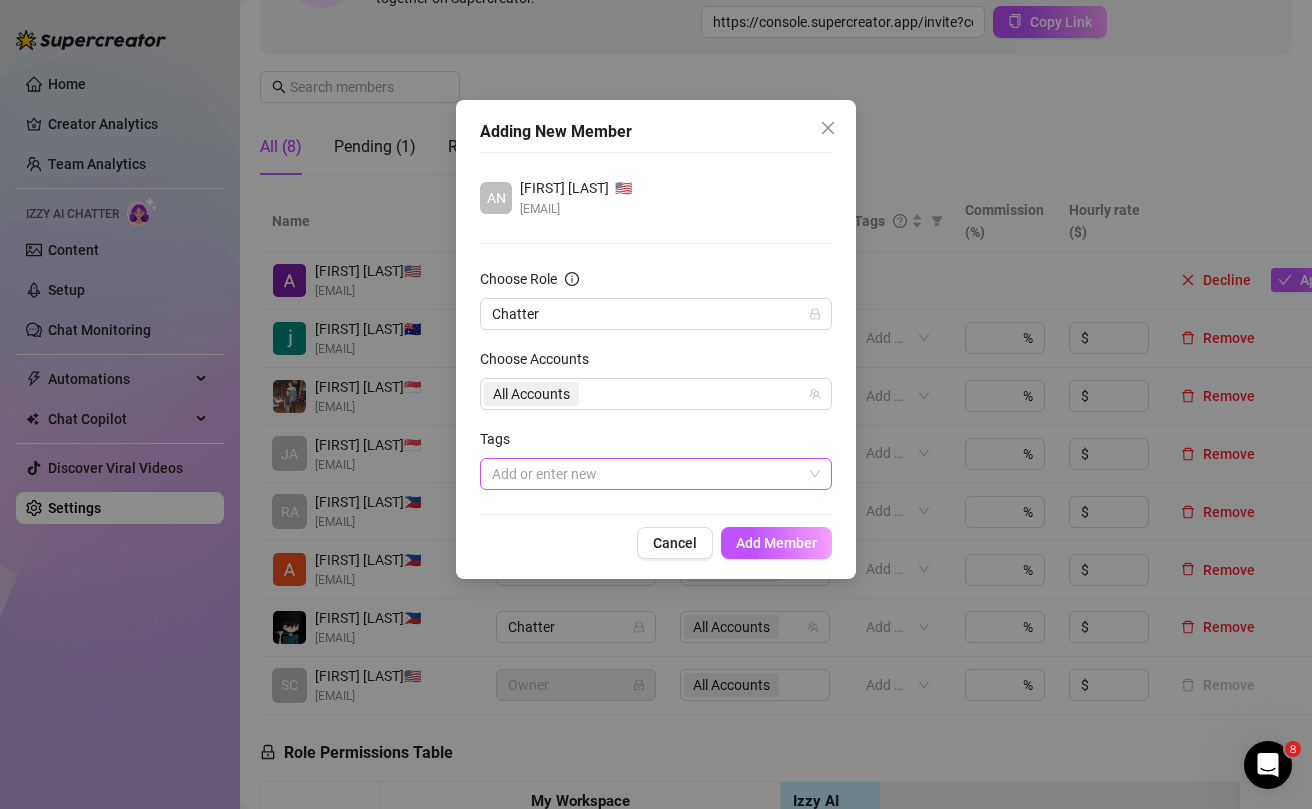 click at bounding box center (645, 474) 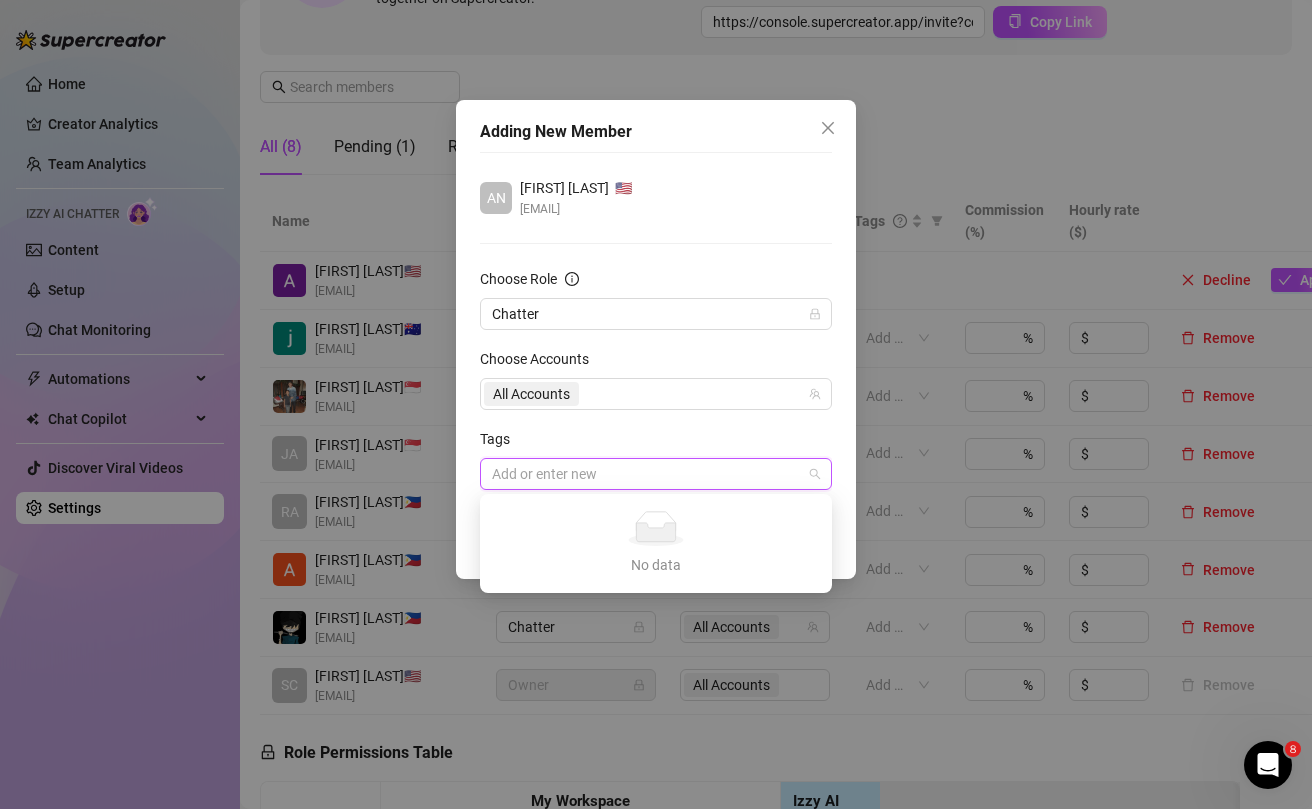 click on "Tags" at bounding box center [656, 443] 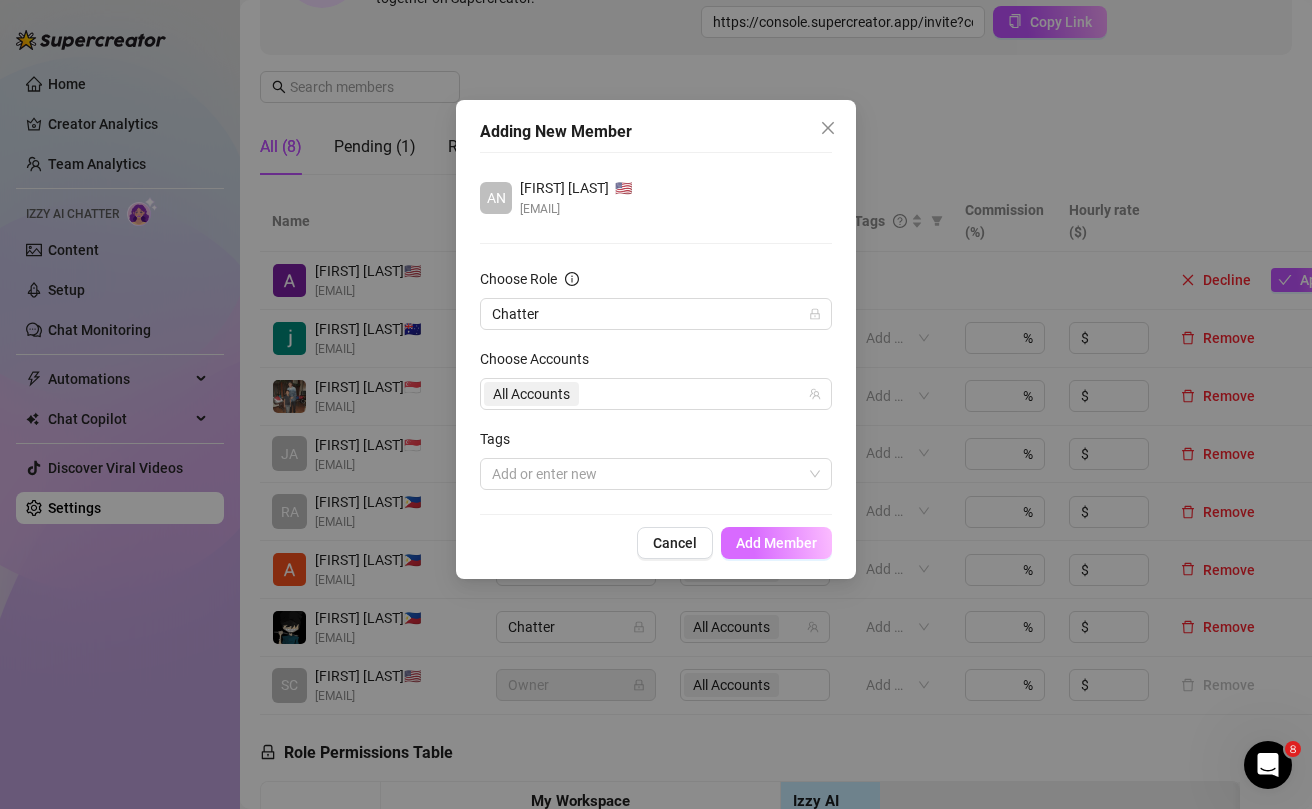 click on "Add Member" at bounding box center [776, 543] 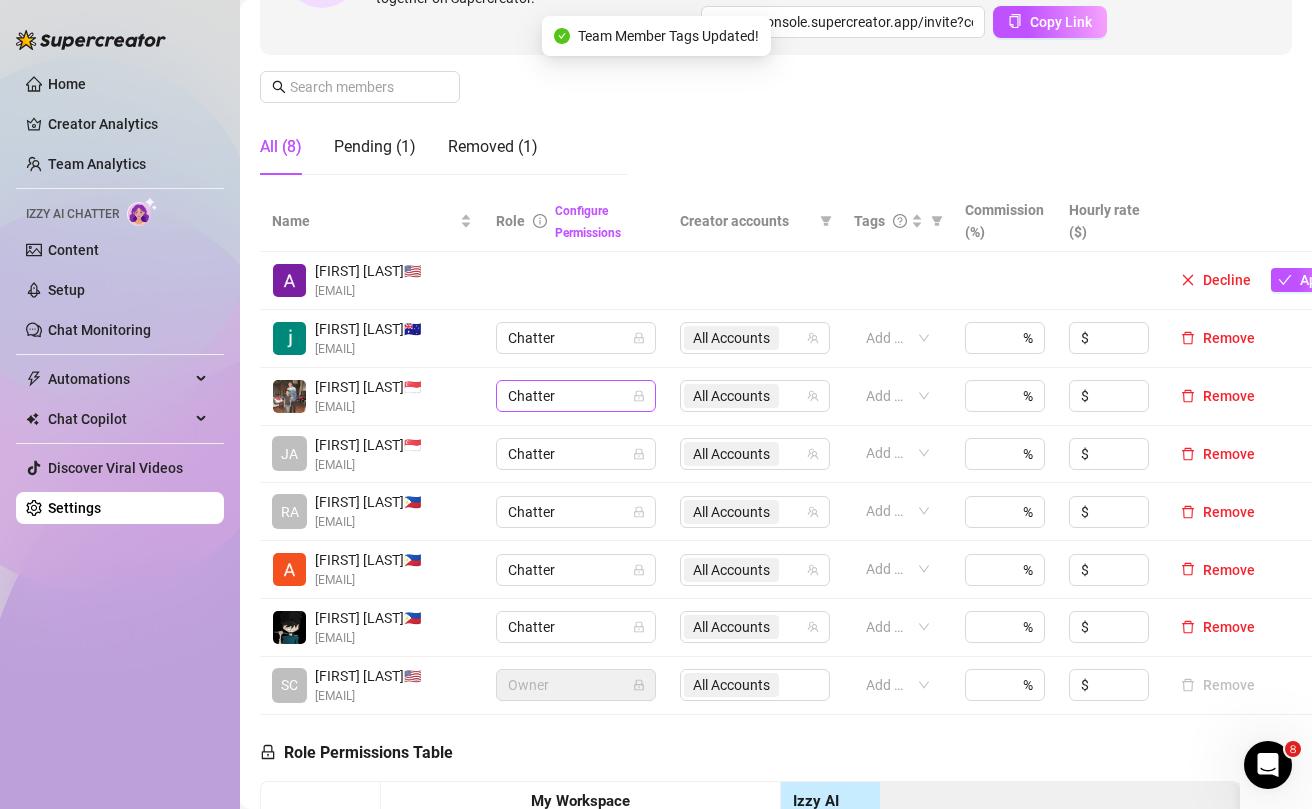 scroll, scrollTop: 274, scrollLeft: 0, axis: vertical 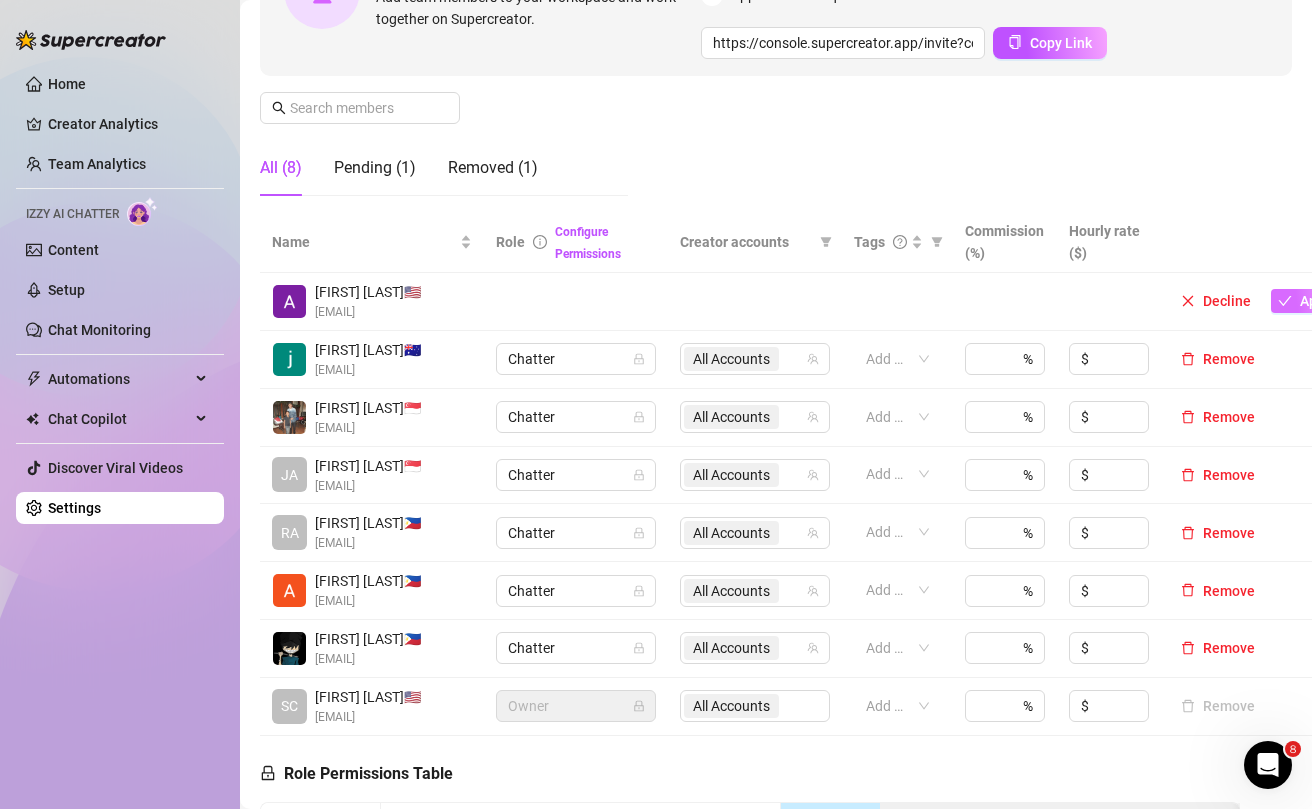 click on "Approve" at bounding box center (1315, 301) 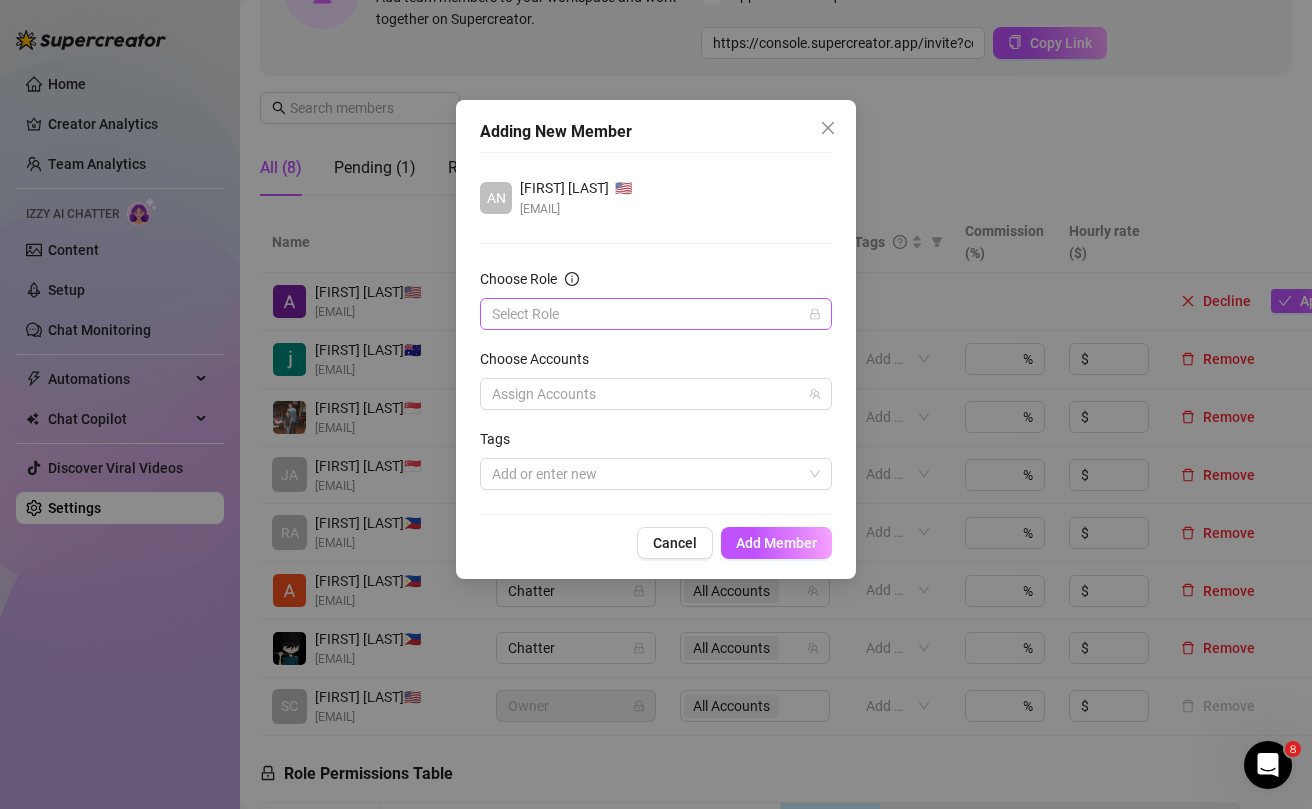 click on "Choose Role" at bounding box center [647, 314] 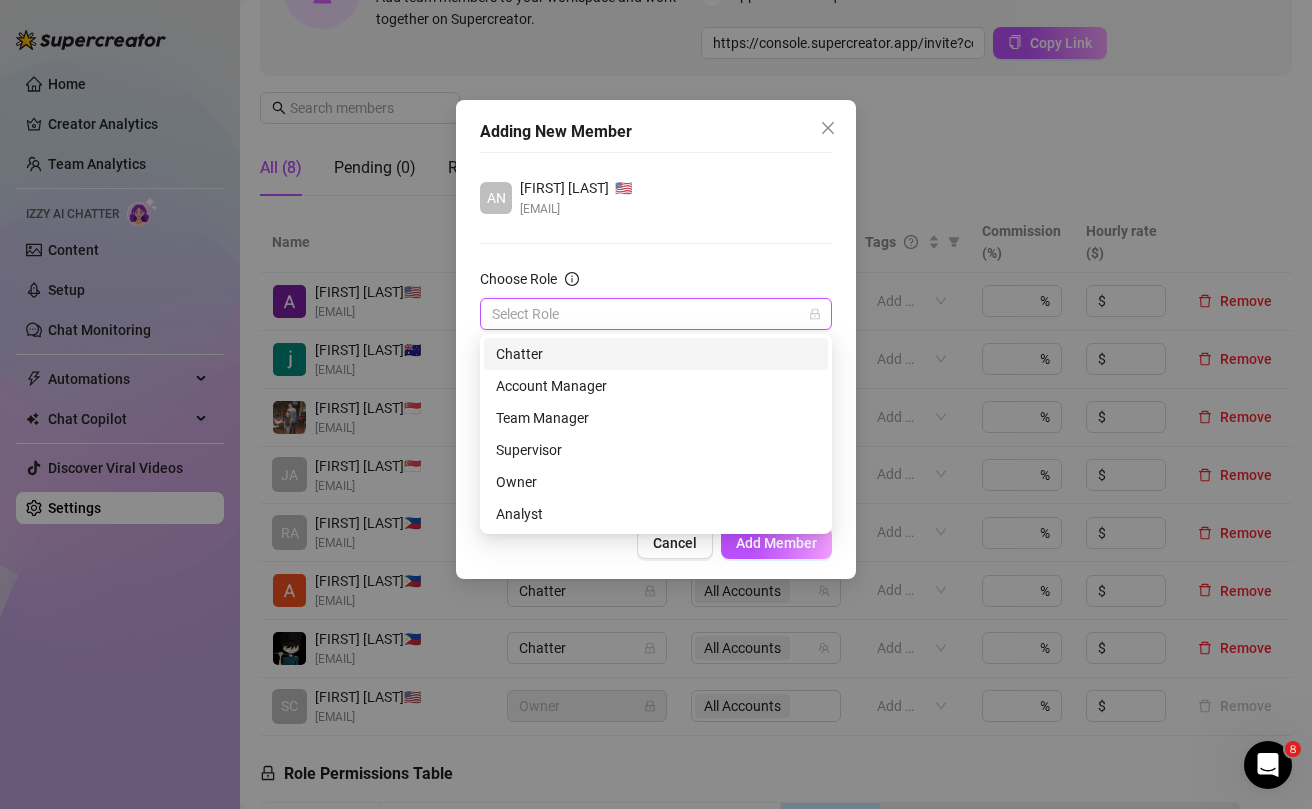 click on "Chatter" at bounding box center (656, 354) 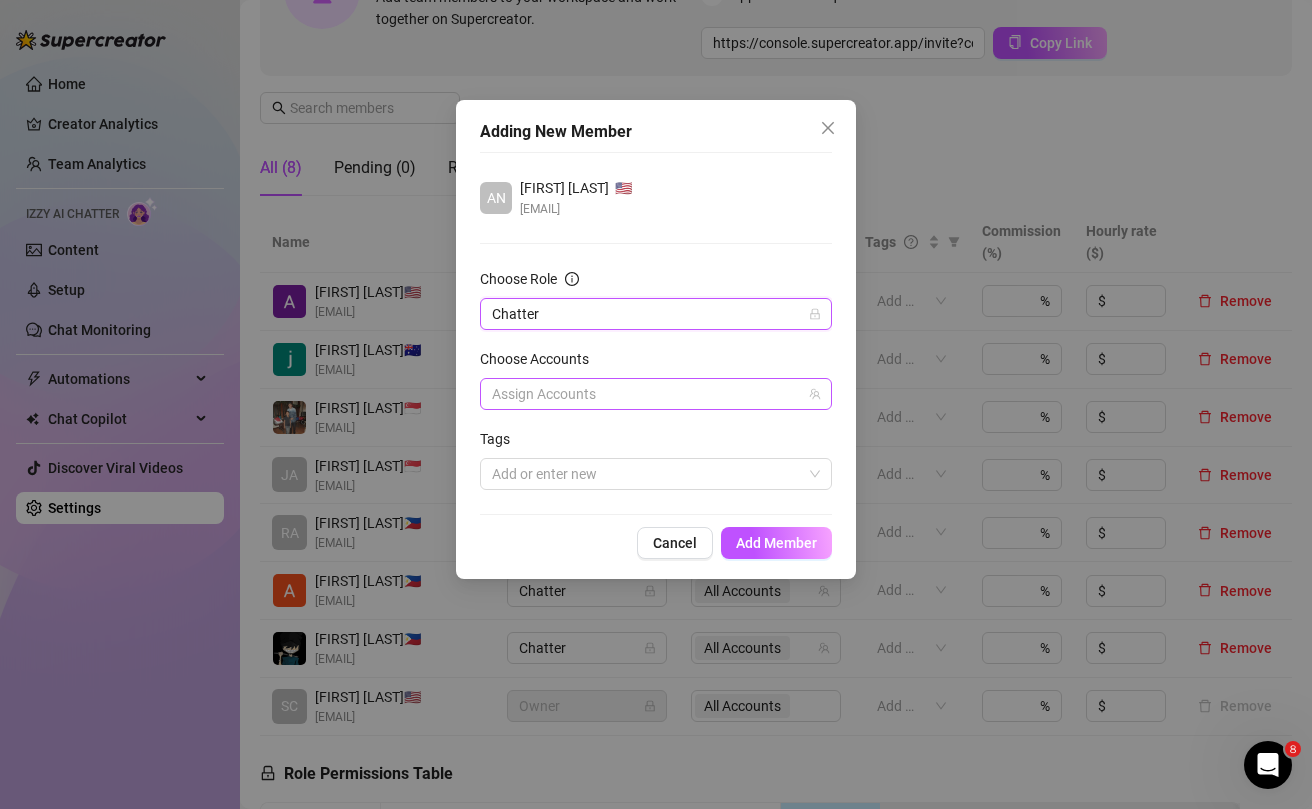 click at bounding box center (645, 394) 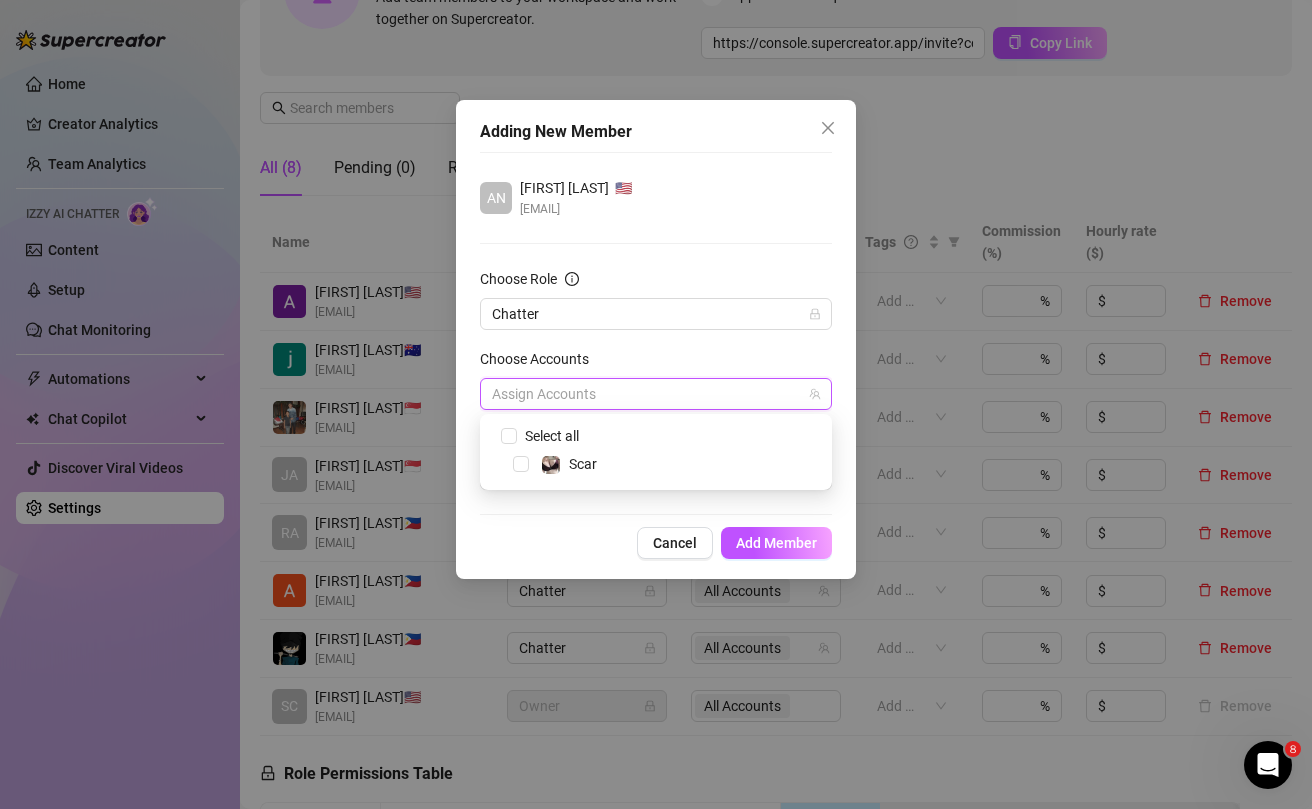 click on "Select all" at bounding box center (670, 436) 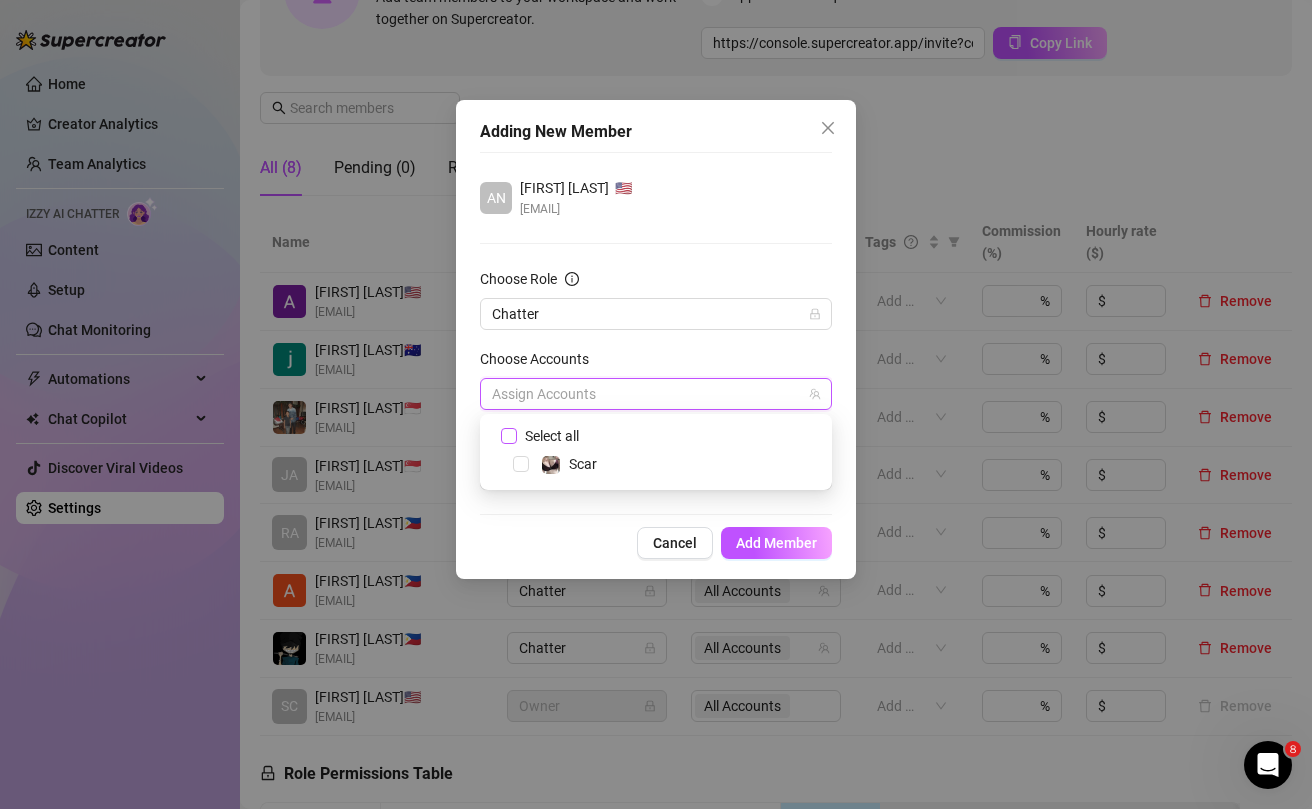 click on "Select all" at bounding box center [552, 436] 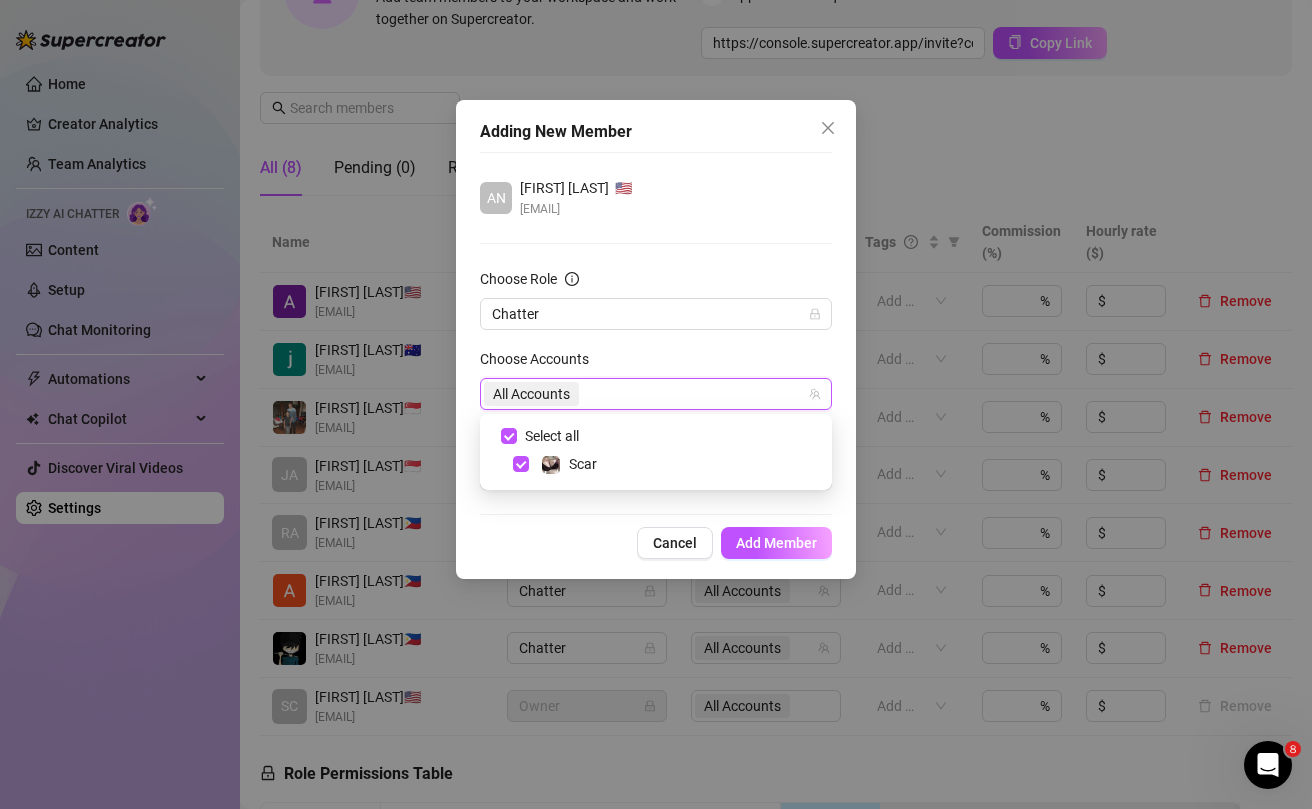 click on "Adding New Member AN [FIRST] [LAST] 🇺🇸 [EMAIL] Choose Role Chatter Choose Accounts All Accounts Tags Add or enter new Cancel Add Member" at bounding box center [656, 339] 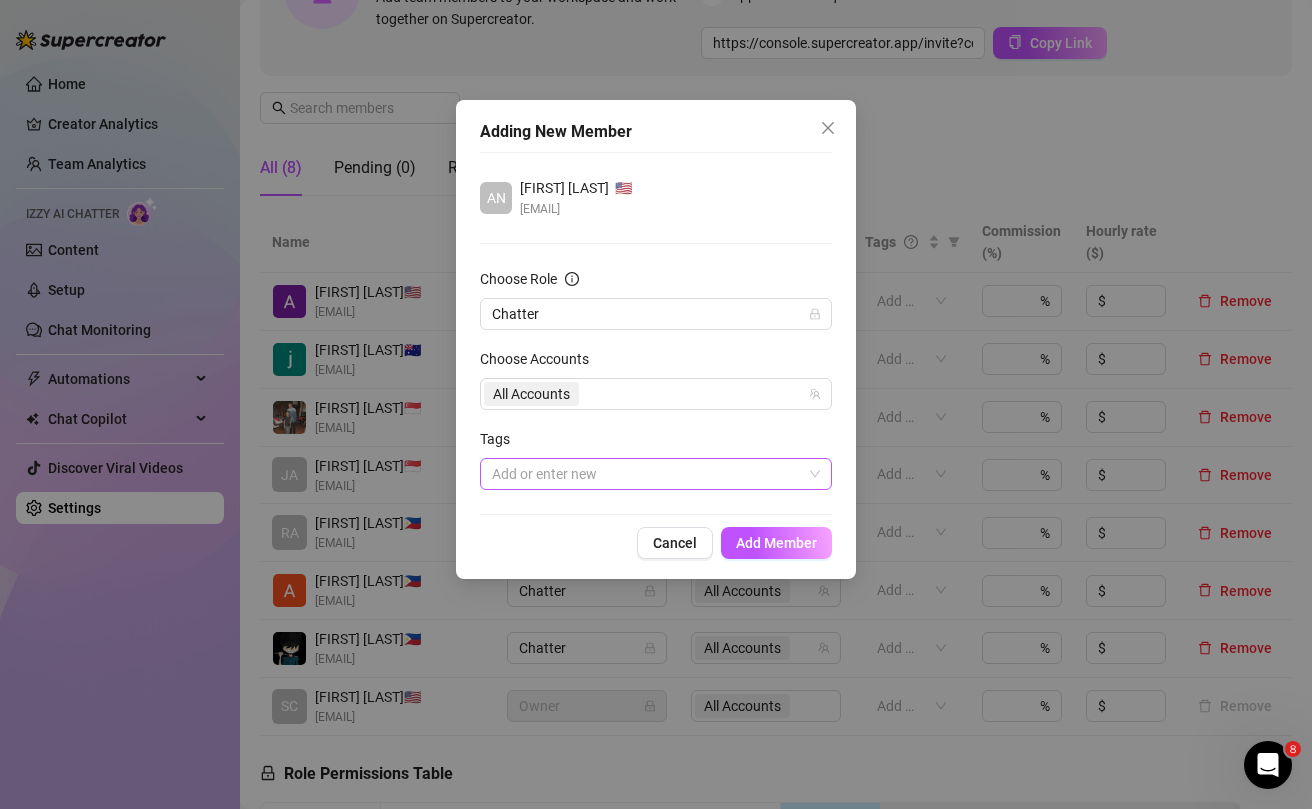 click at bounding box center (645, 474) 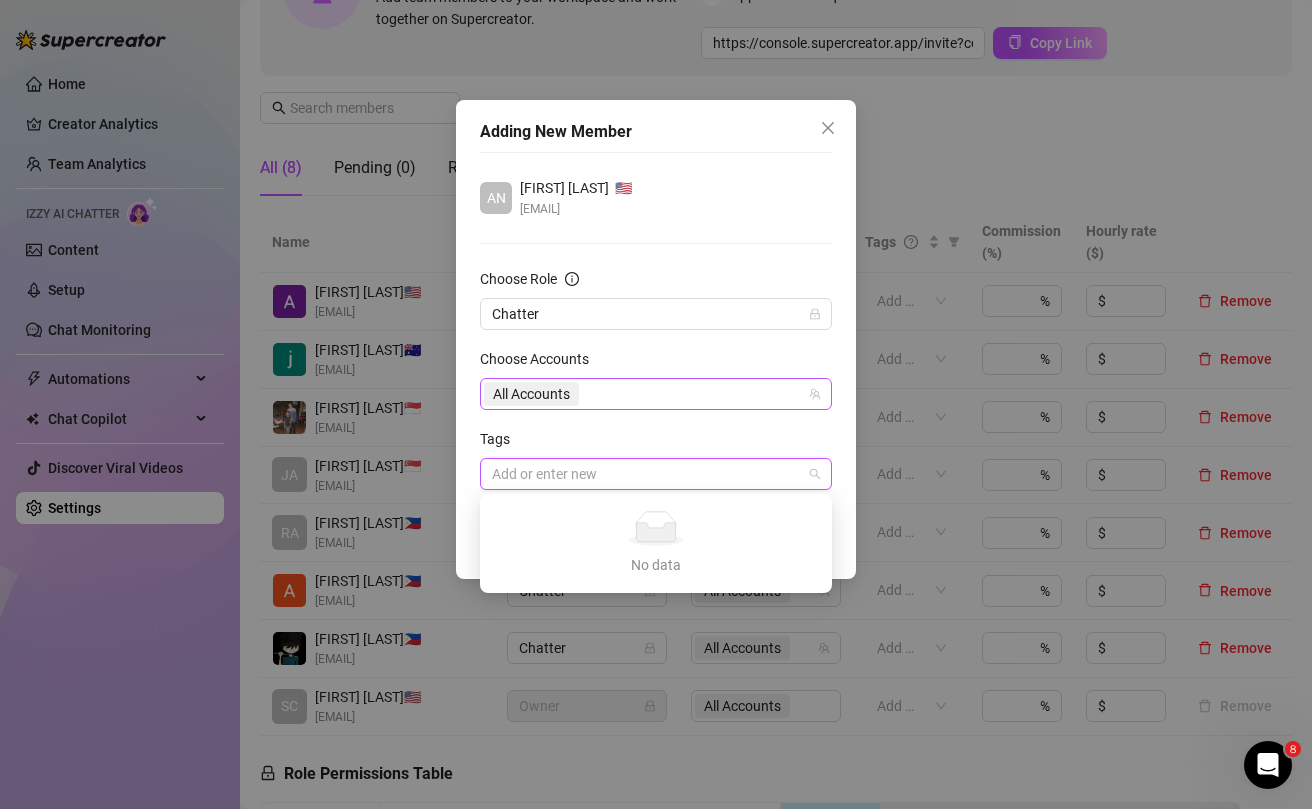 click on "All Accounts" at bounding box center [645, 394] 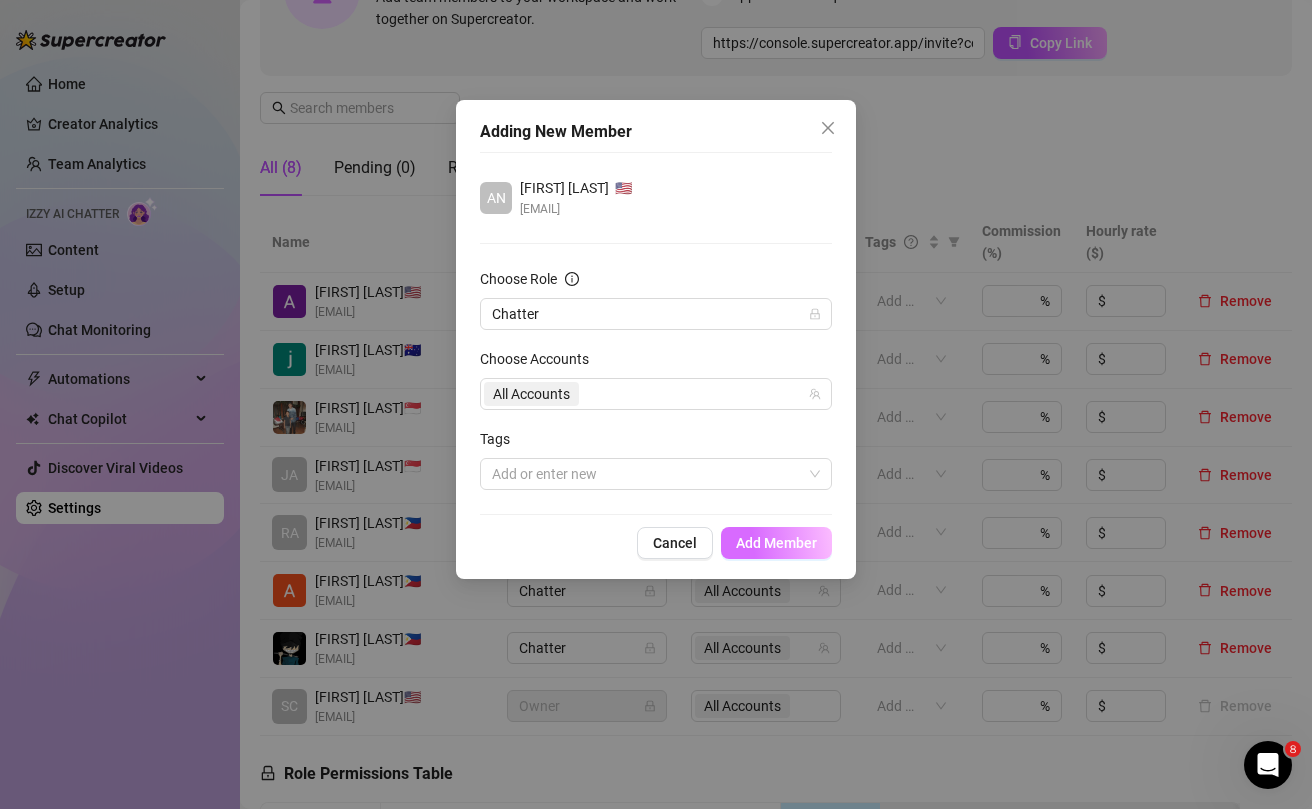 click on "Add Member" at bounding box center [776, 543] 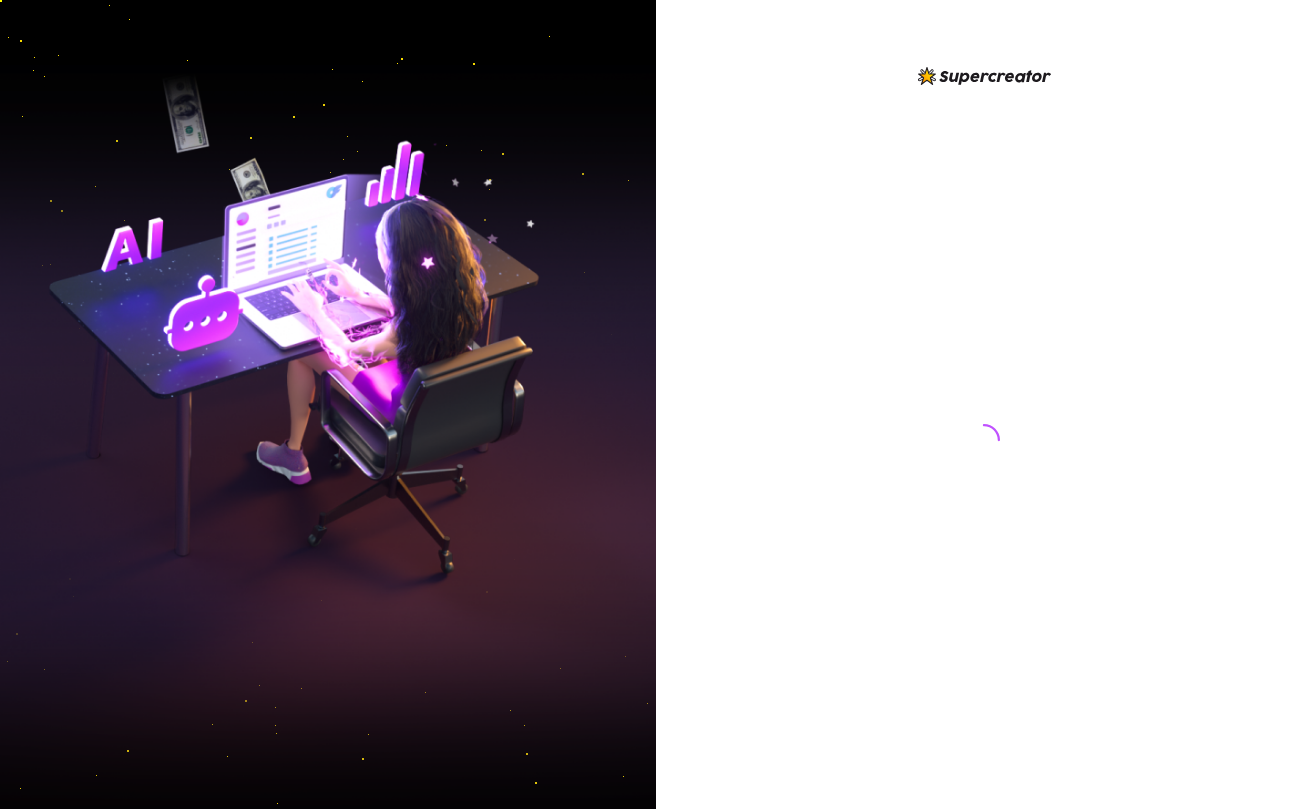 scroll, scrollTop: 0, scrollLeft: 0, axis: both 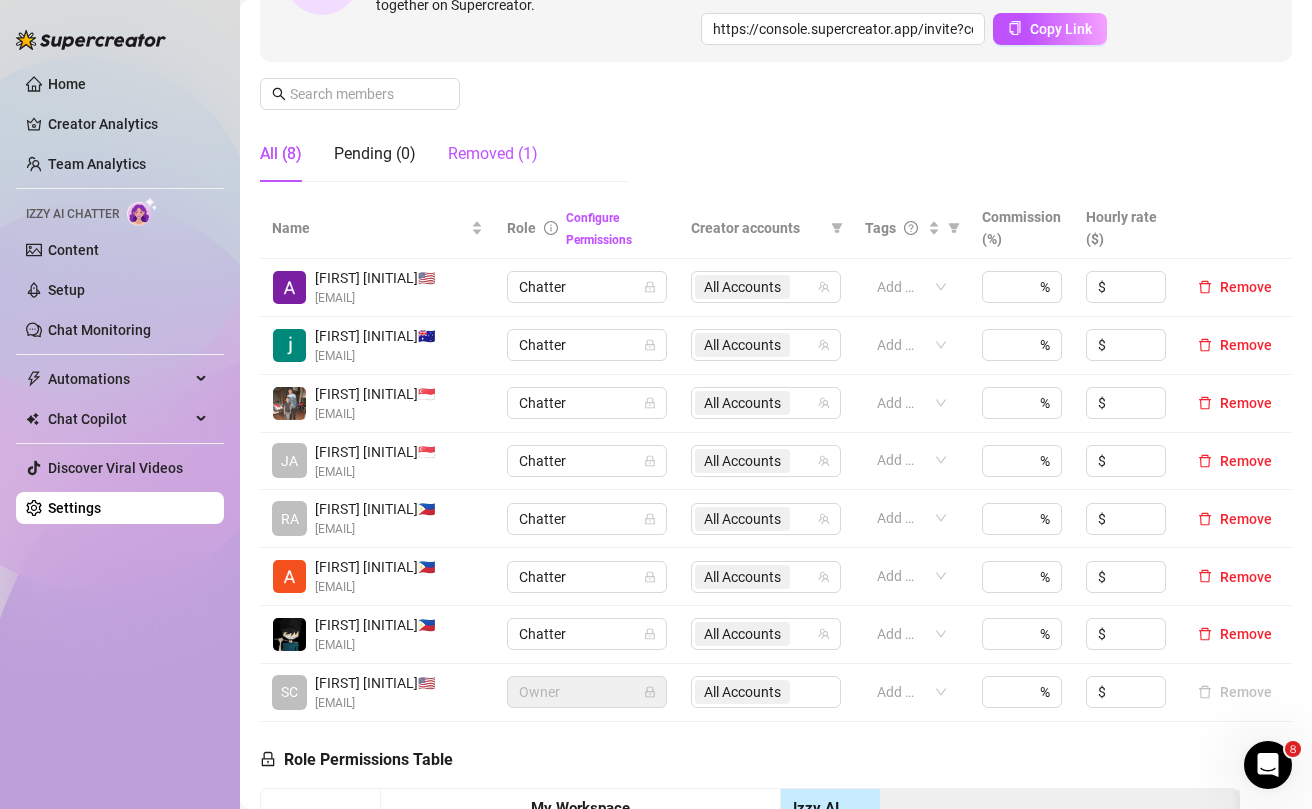 click on "Removed (1)" at bounding box center (493, 154) 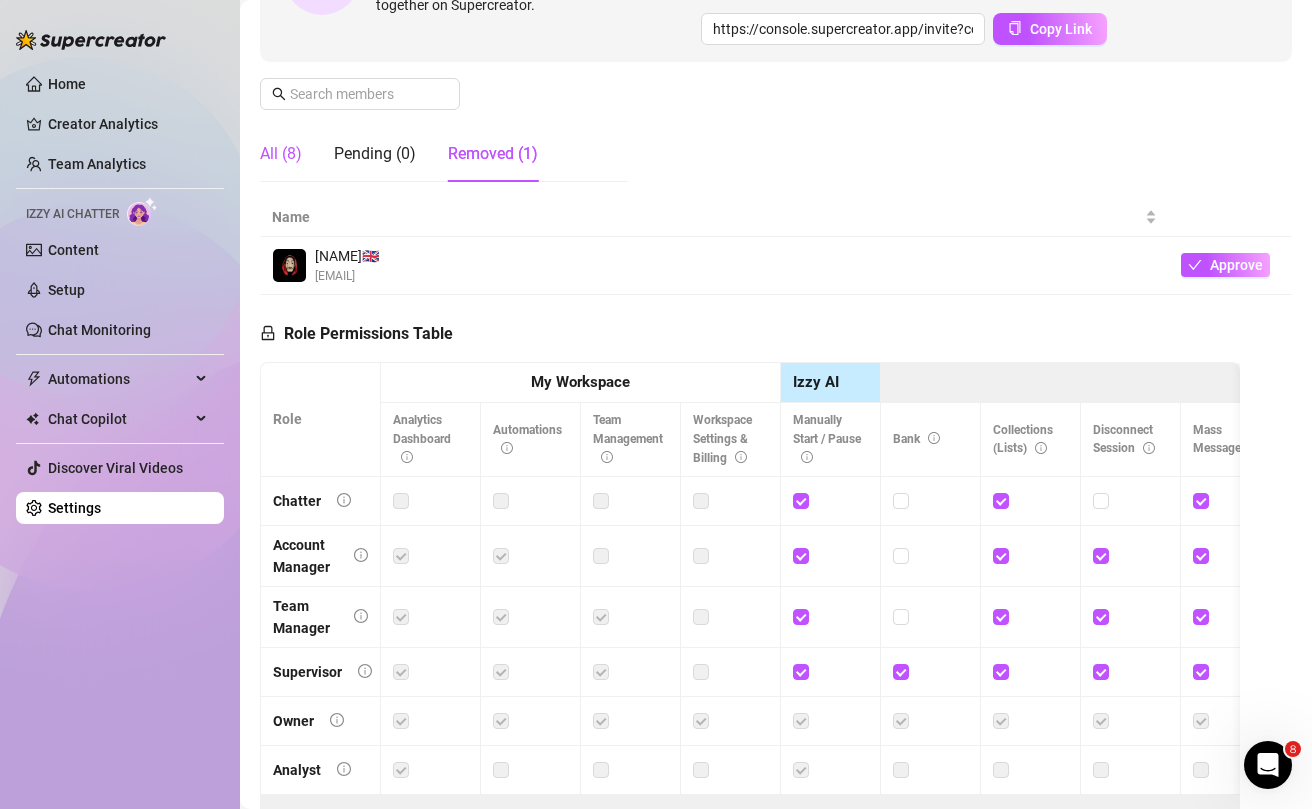 click on "All (8)" at bounding box center [281, 154] 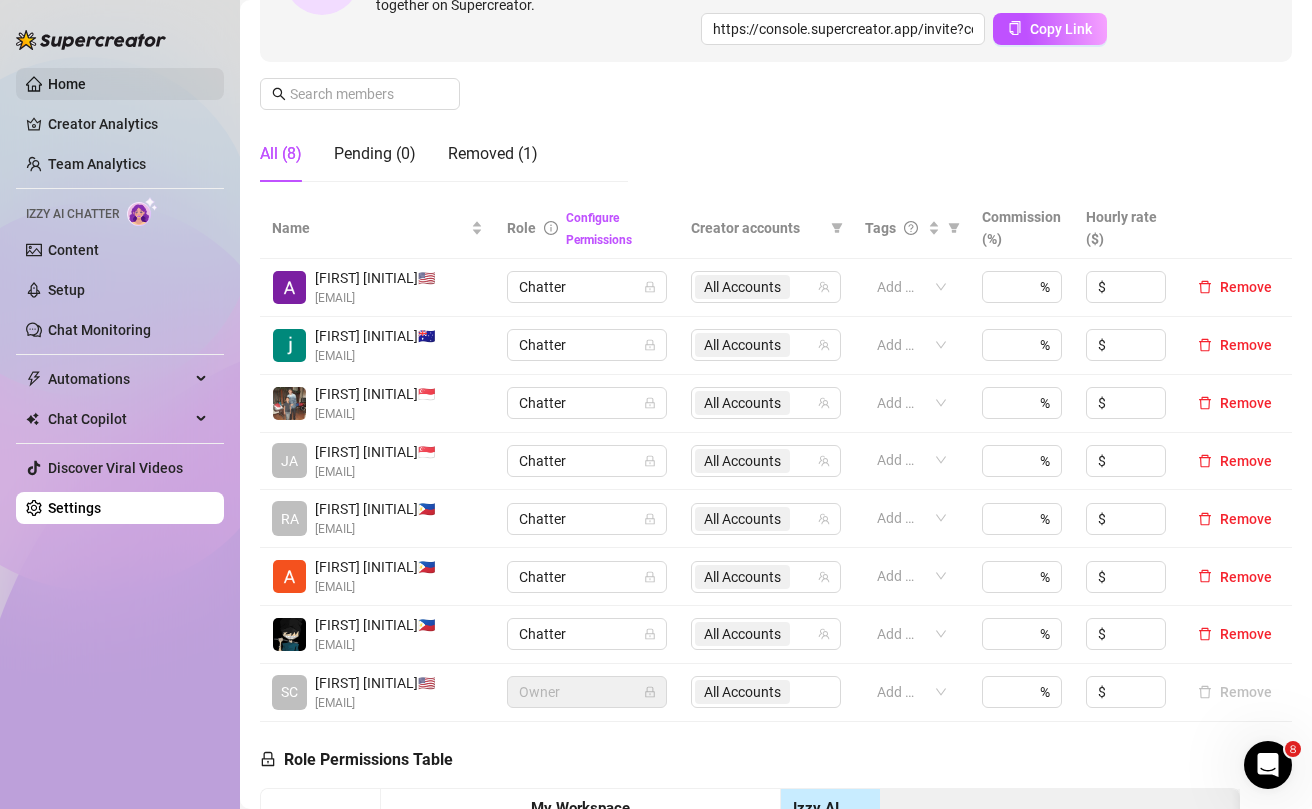click on "Home" at bounding box center (67, 84) 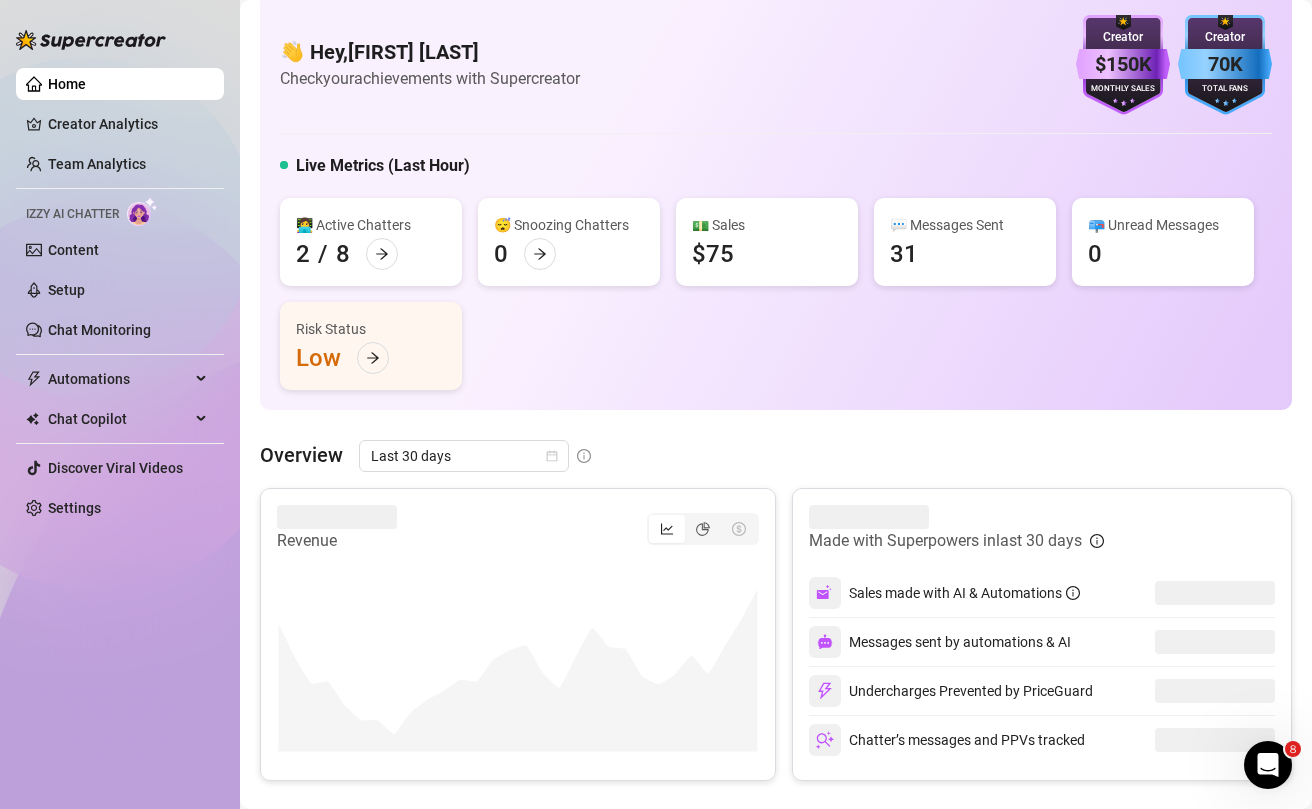 scroll, scrollTop: 0, scrollLeft: 0, axis: both 